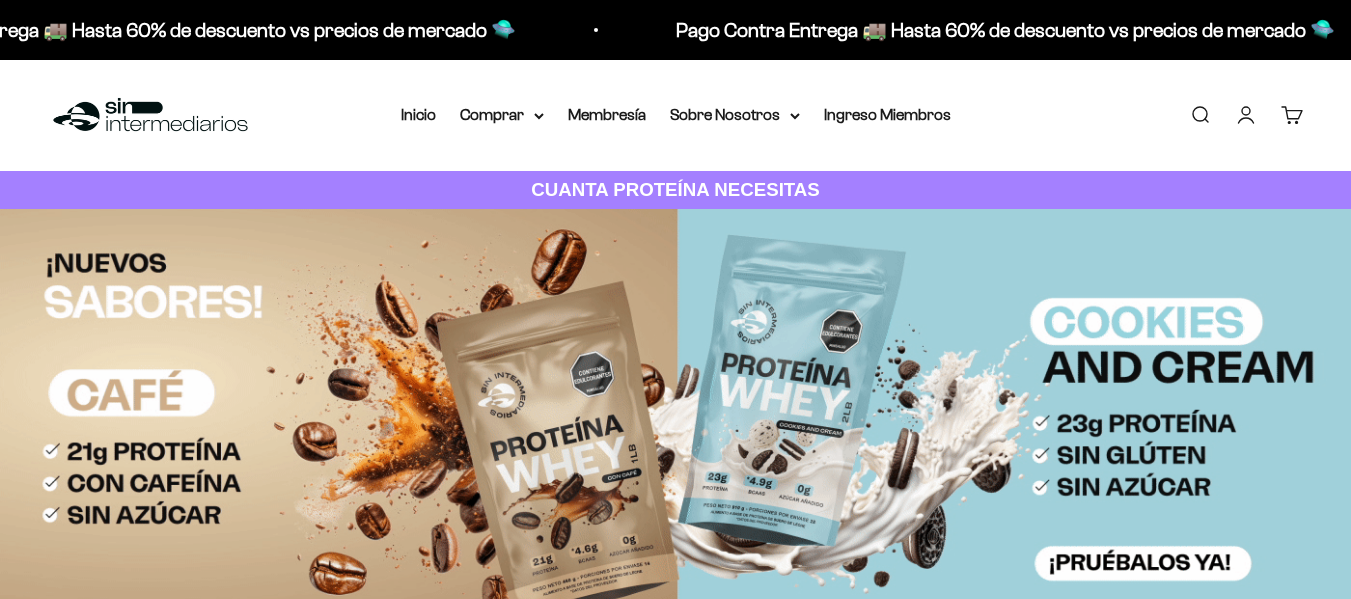 scroll, scrollTop: 0, scrollLeft: 0, axis: both 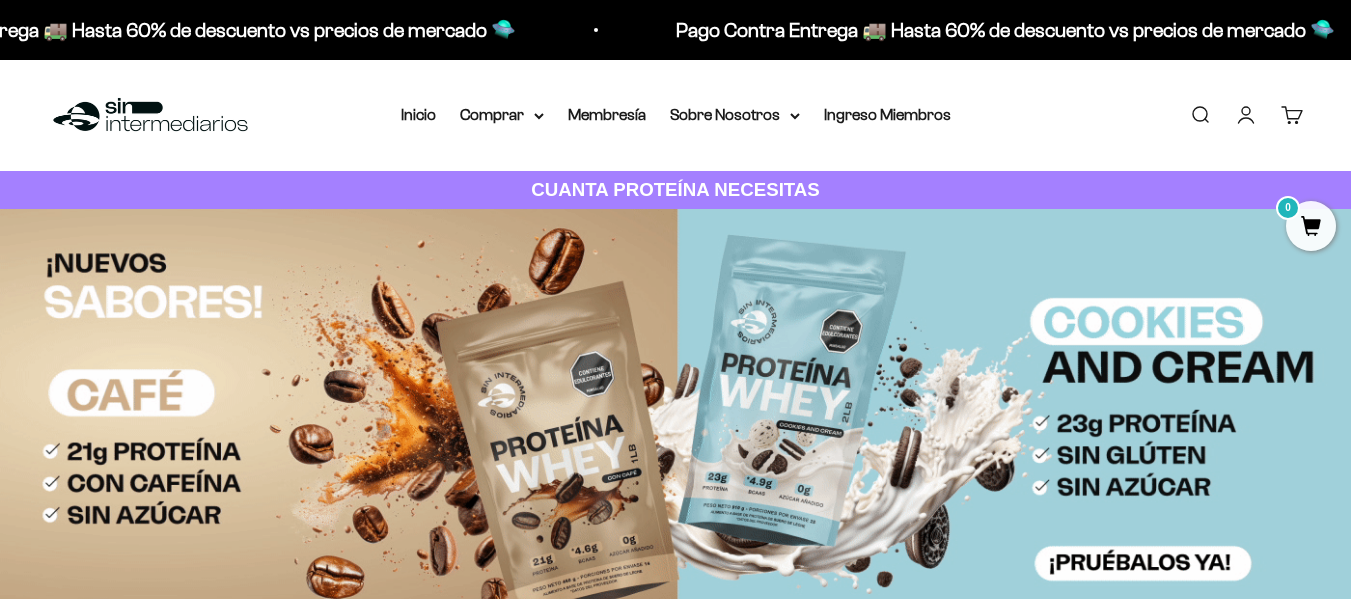 click on "Iniciar sesión" at bounding box center (1246, 115) 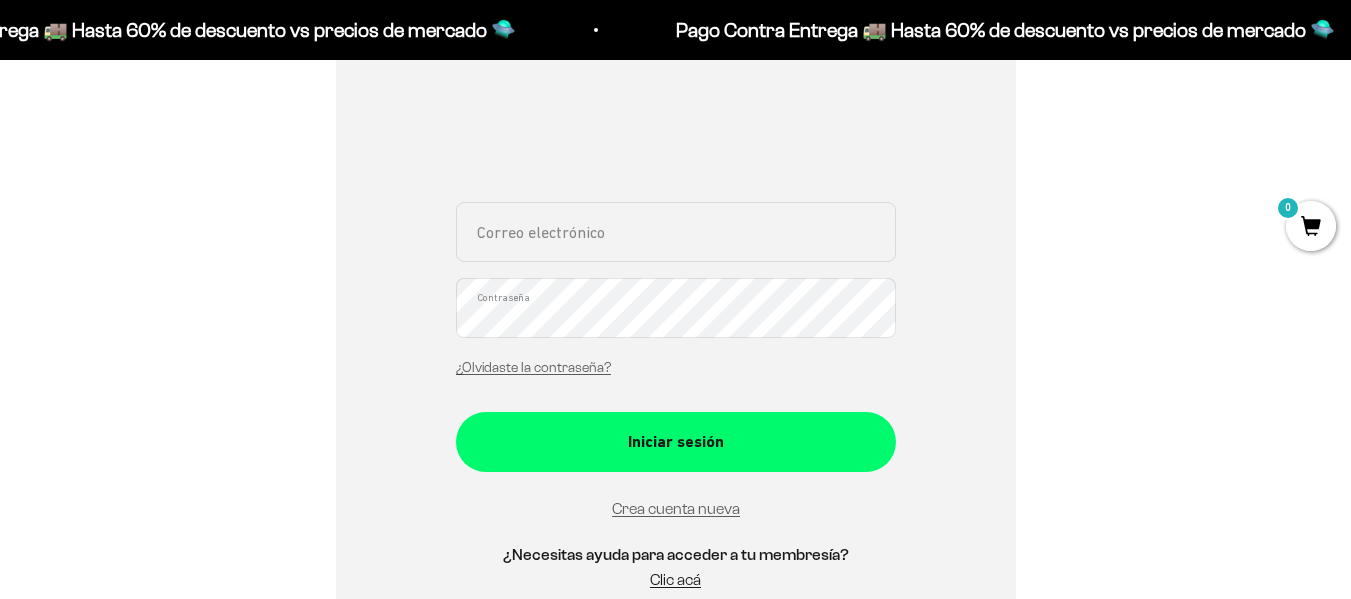 scroll, scrollTop: 341, scrollLeft: 0, axis: vertical 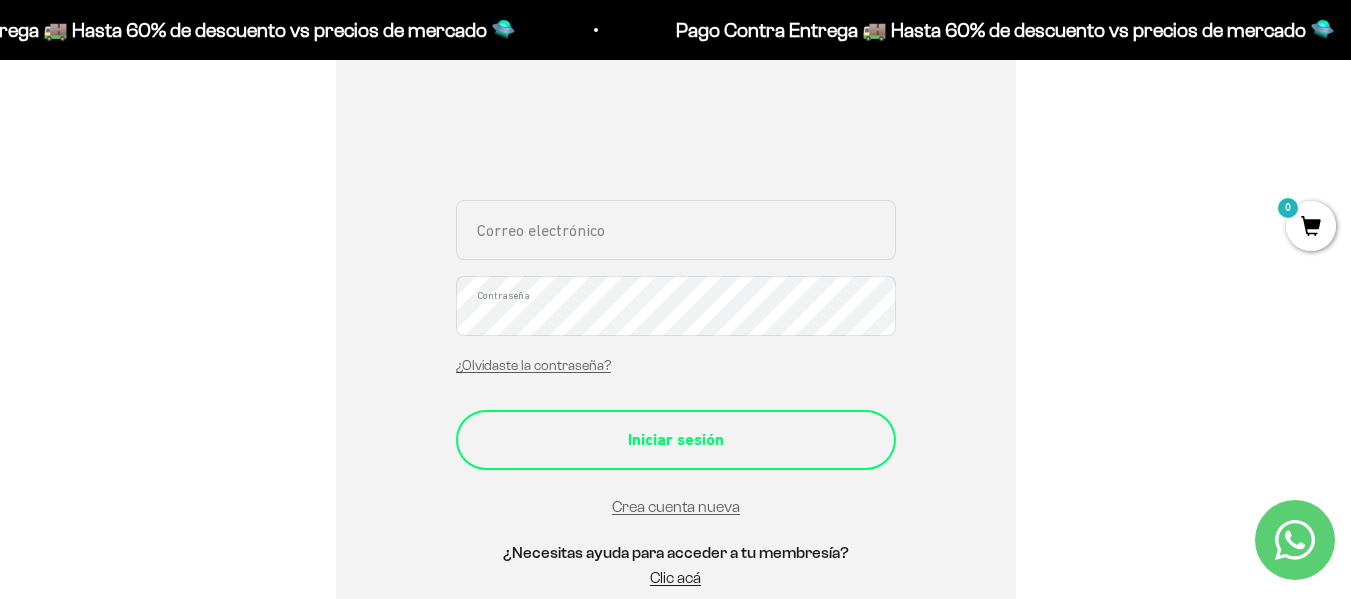 type on "aisabel.molina@hotmail.es" 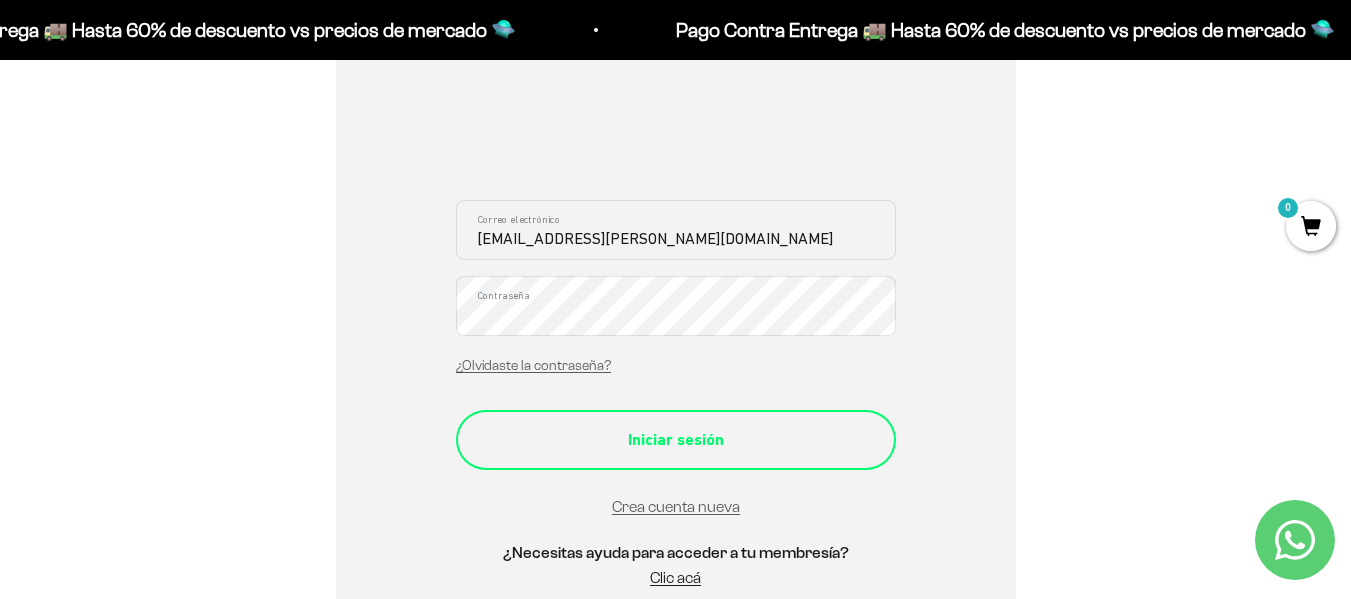 click on "Iniciar sesión" at bounding box center [676, 440] 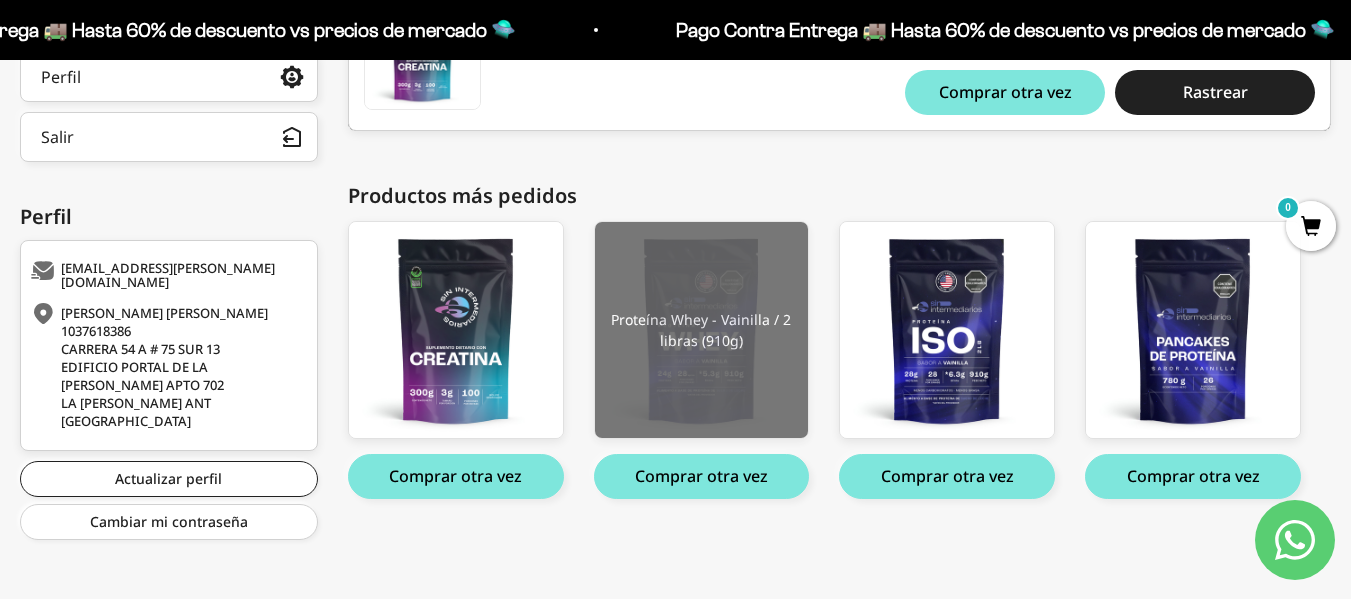 scroll, scrollTop: 0, scrollLeft: 0, axis: both 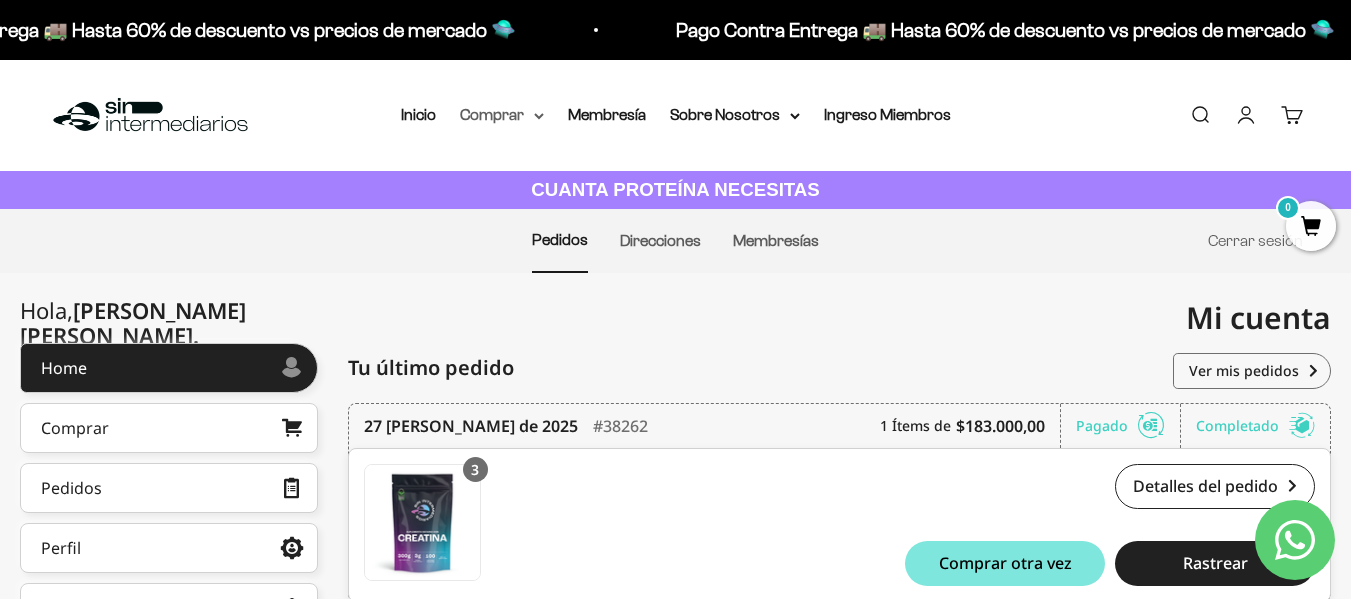 click on "Comprar" at bounding box center [502, 115] 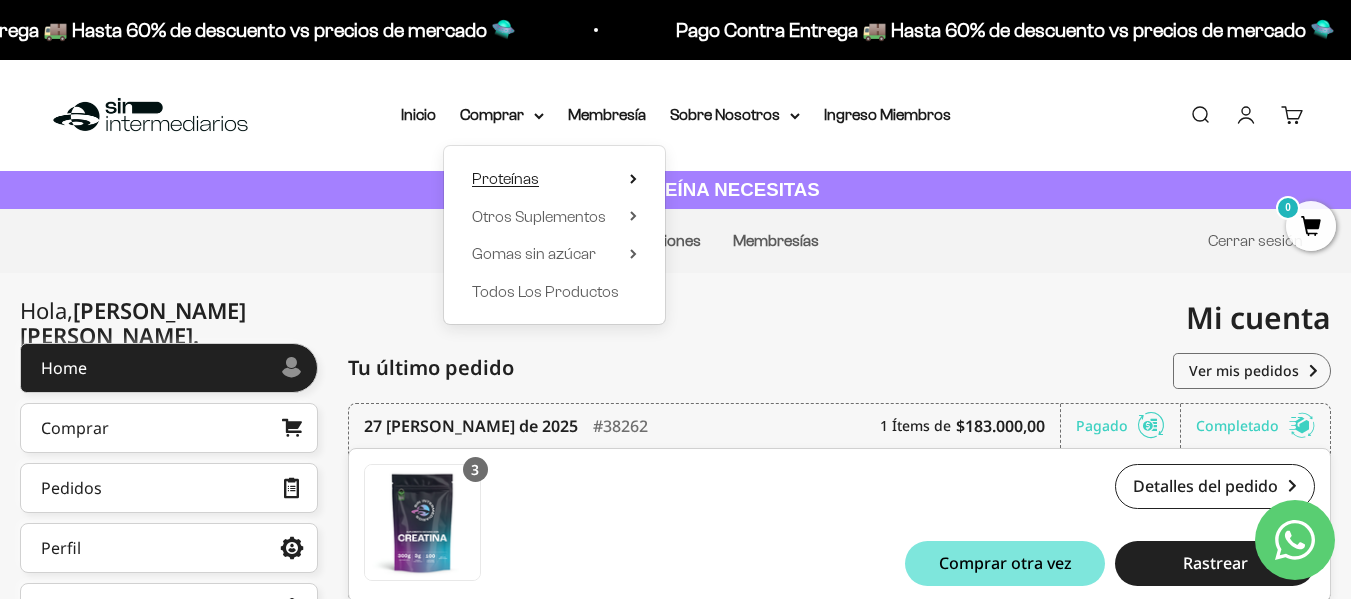 click on "Proteínas" at bounding box center [554, 179] 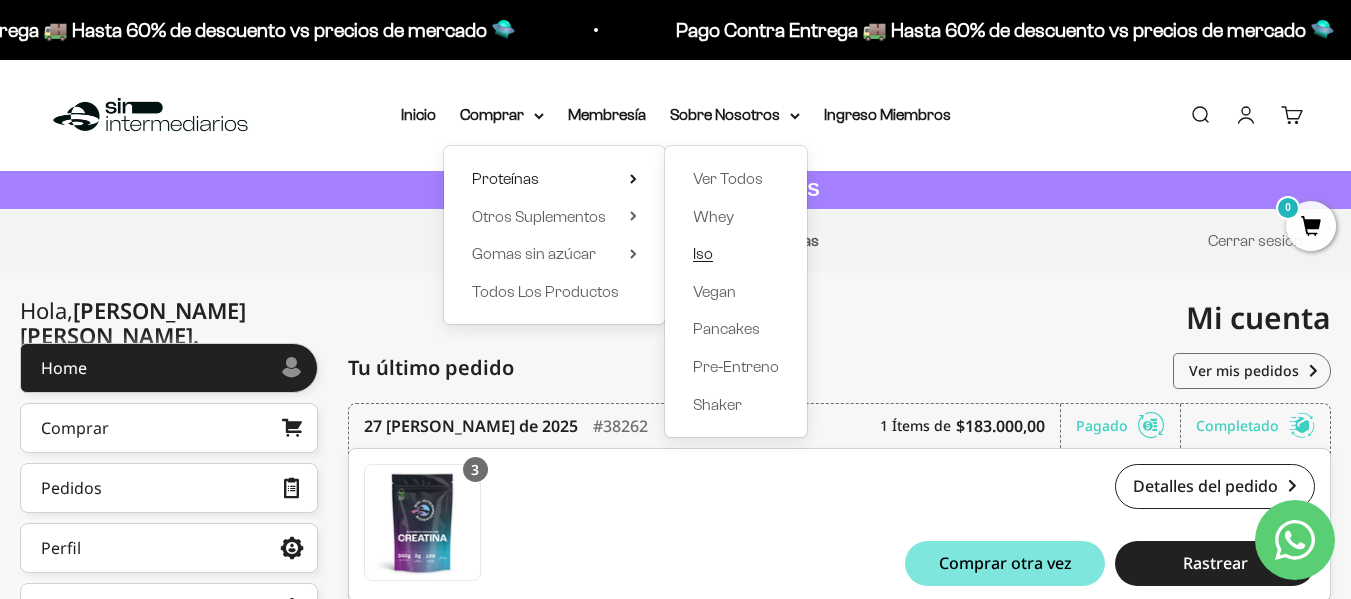 click on "Iso" at bounding box center (703, 254) 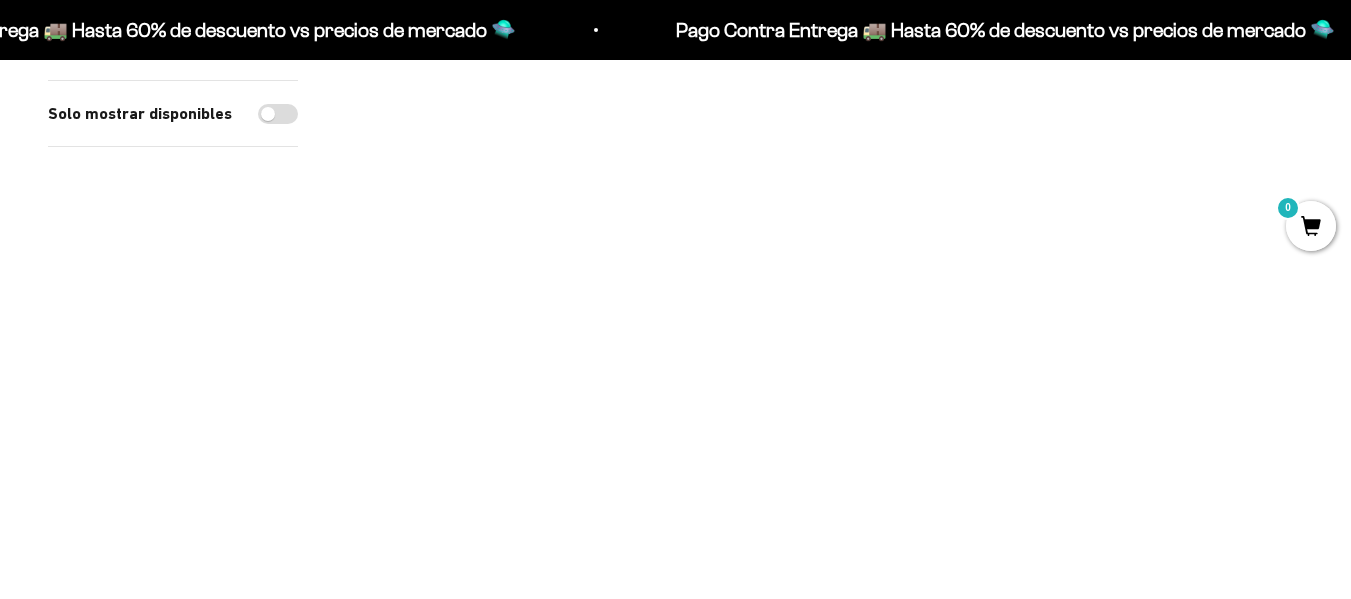 scroll, scrollTop: 333, scrollLeft: 0, axis: vertical 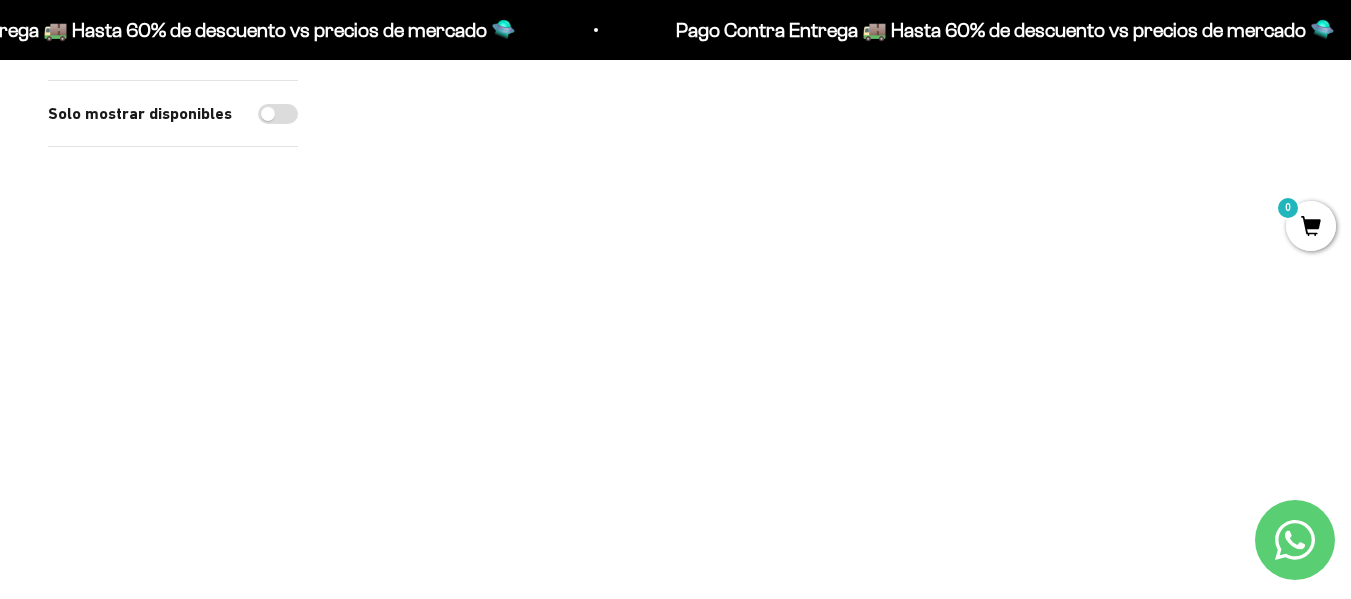 click at bounding box center [824, 133] 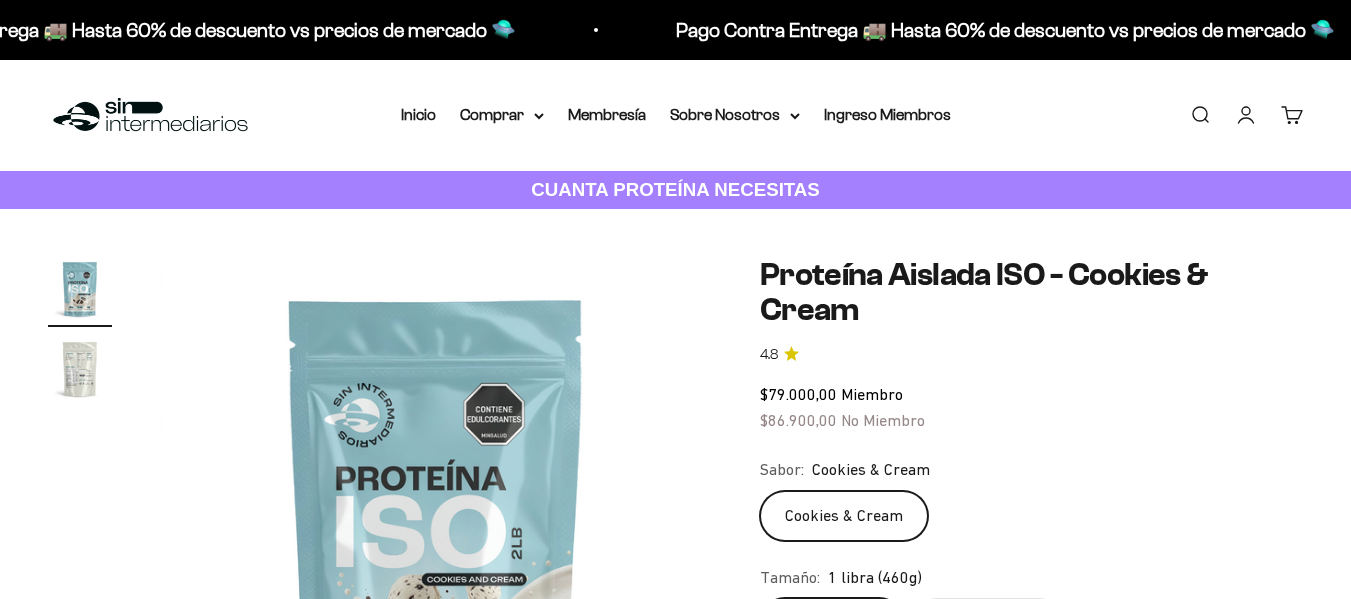 scroll, scrollTop: 0, scrollLeft: 0, axis: both 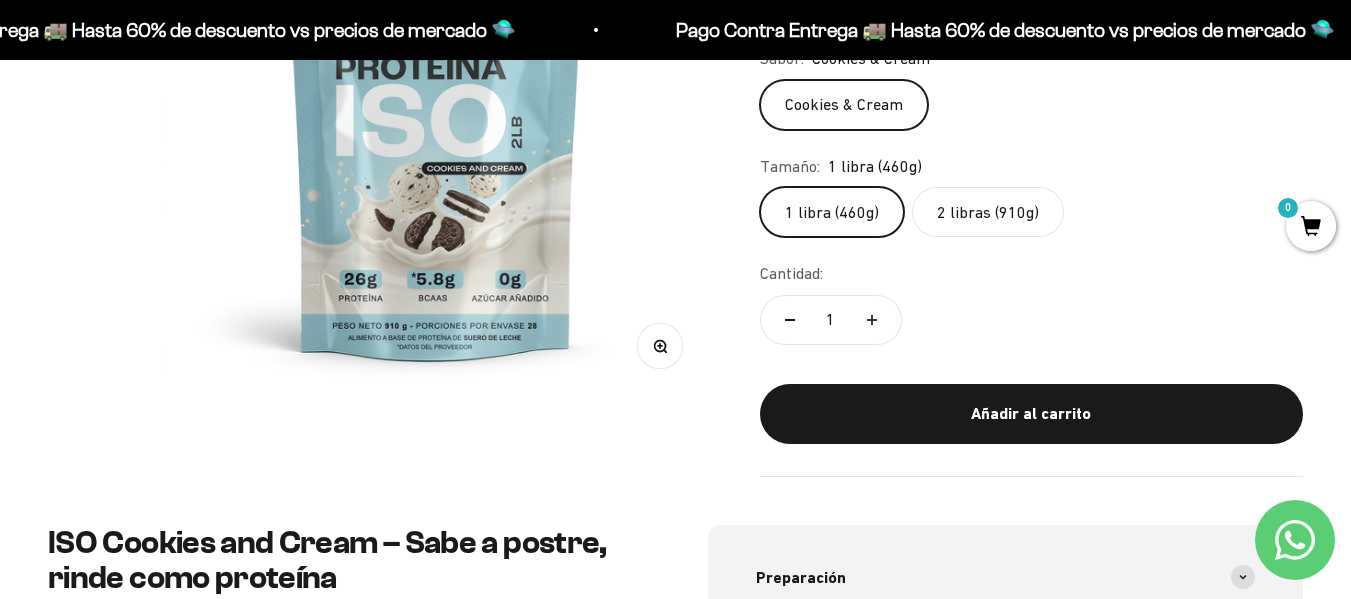 click on "2 libras (910g)" 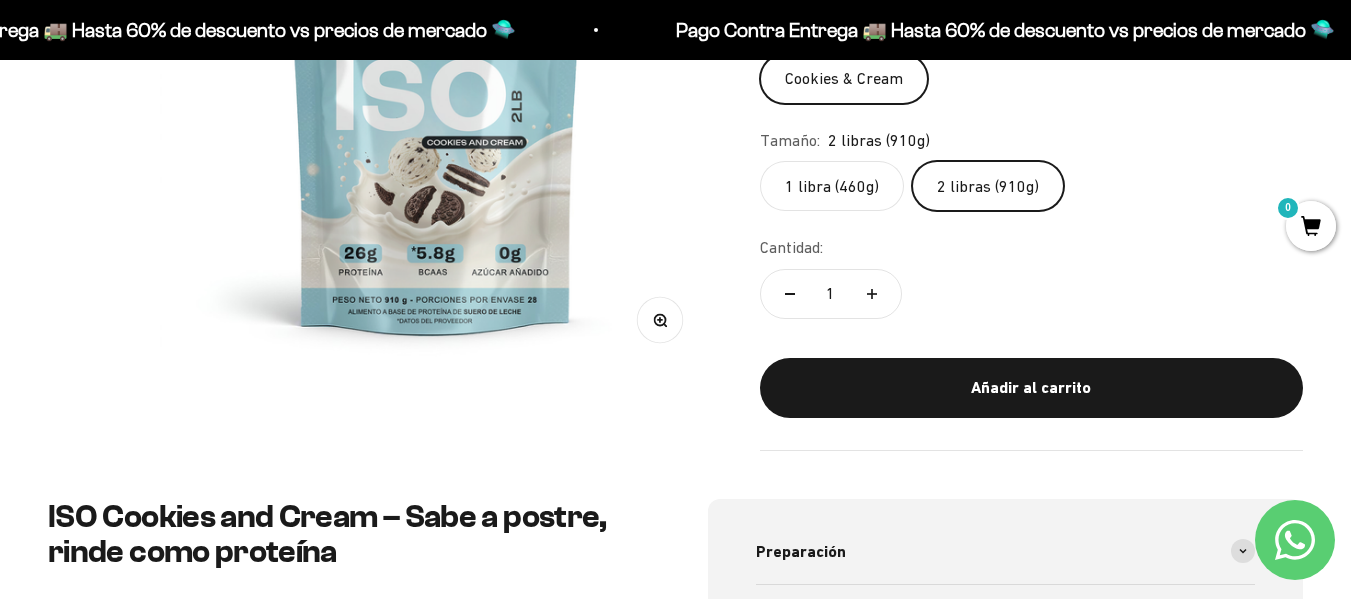 scroll, scrollTop: 438, scrollLeft: 0, axis: vertical 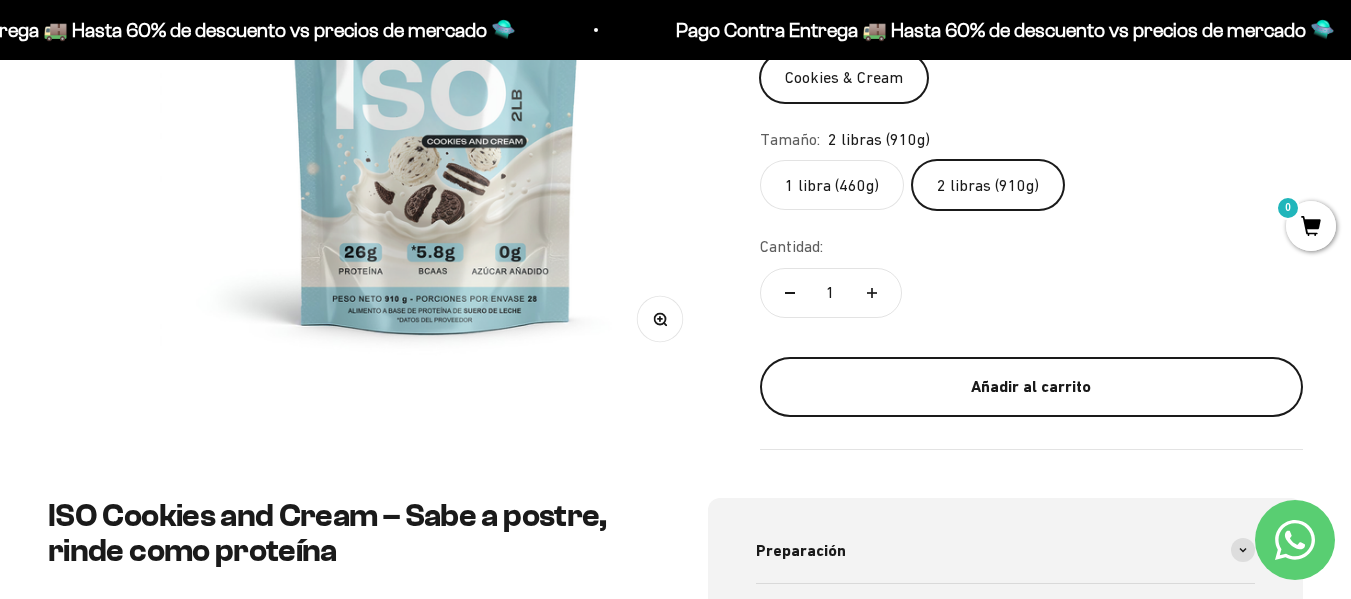 click on "Añadir al carrito" at bounding box center [1031, 387] 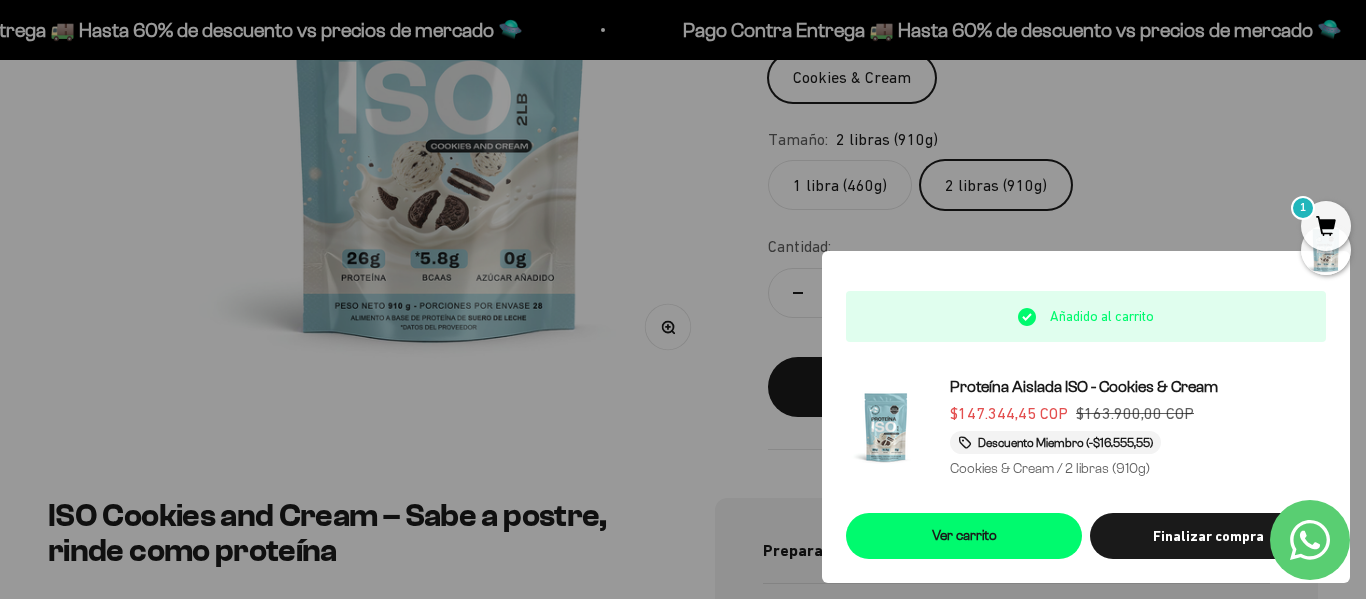 click at bounding box center (683, 299) 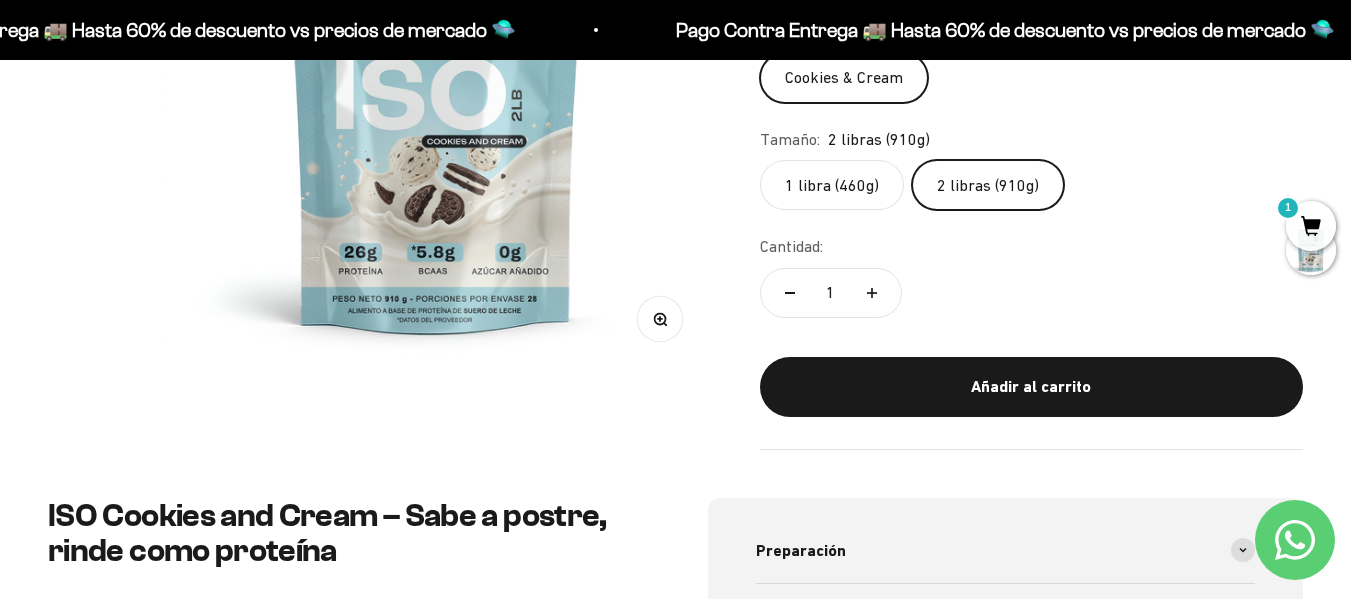 scroll, scrollTop: 0, scrollLeft: 0, axis: both 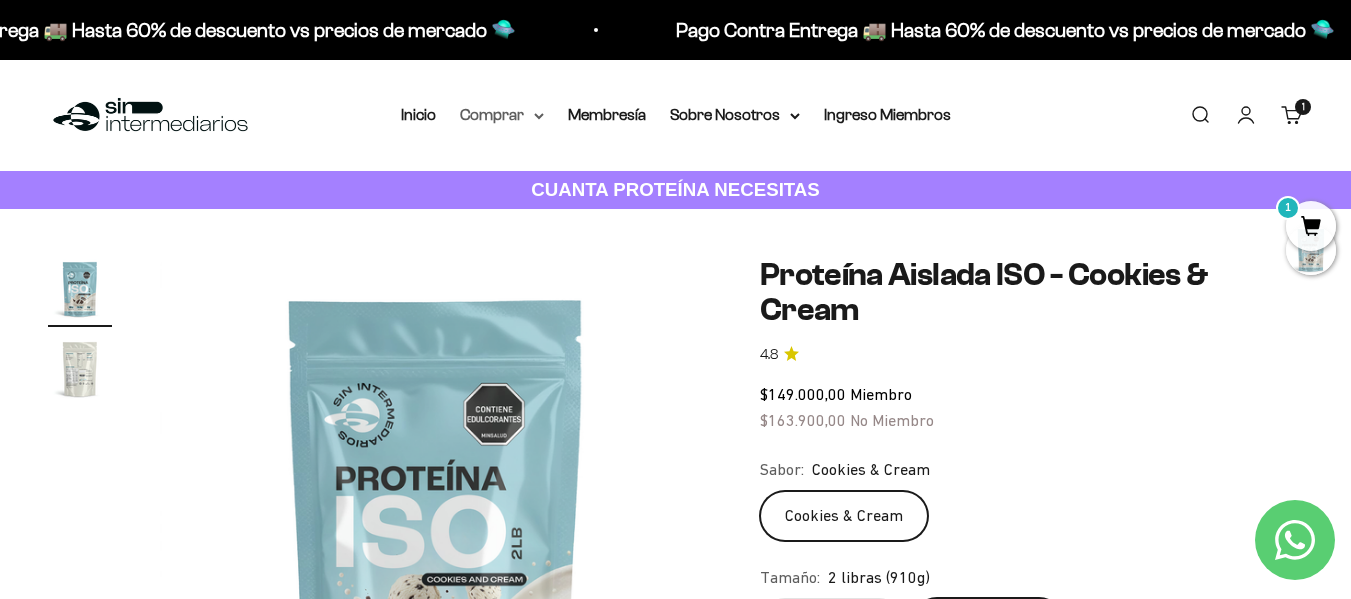click on "Comprar" at bounding box center (502, 115) 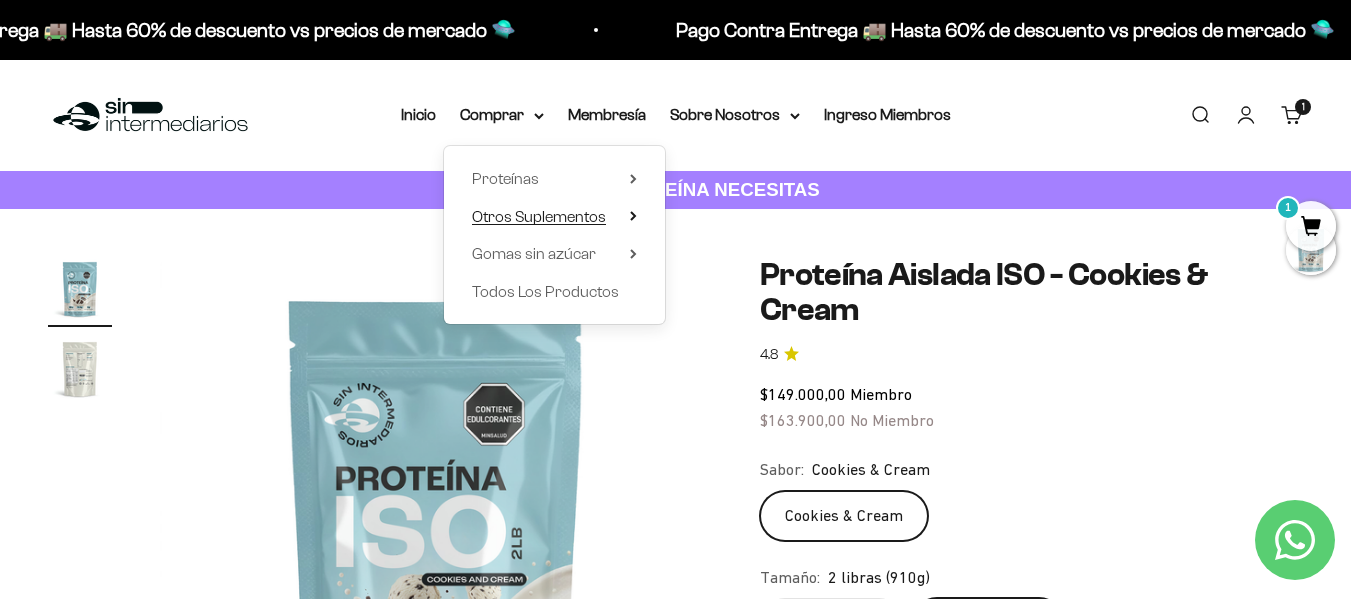click on "Otros Suplementos" at bounding box center (539, 216) 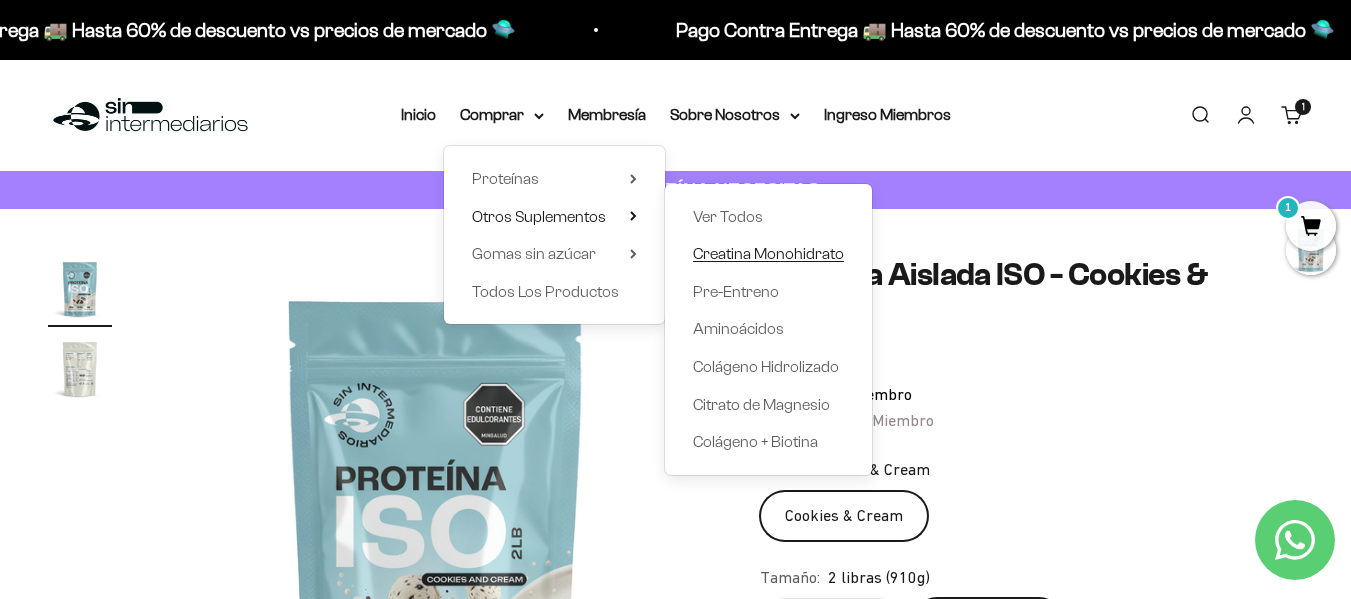 click on "Creatina Monohidrato" at bounding box center [768, 253] 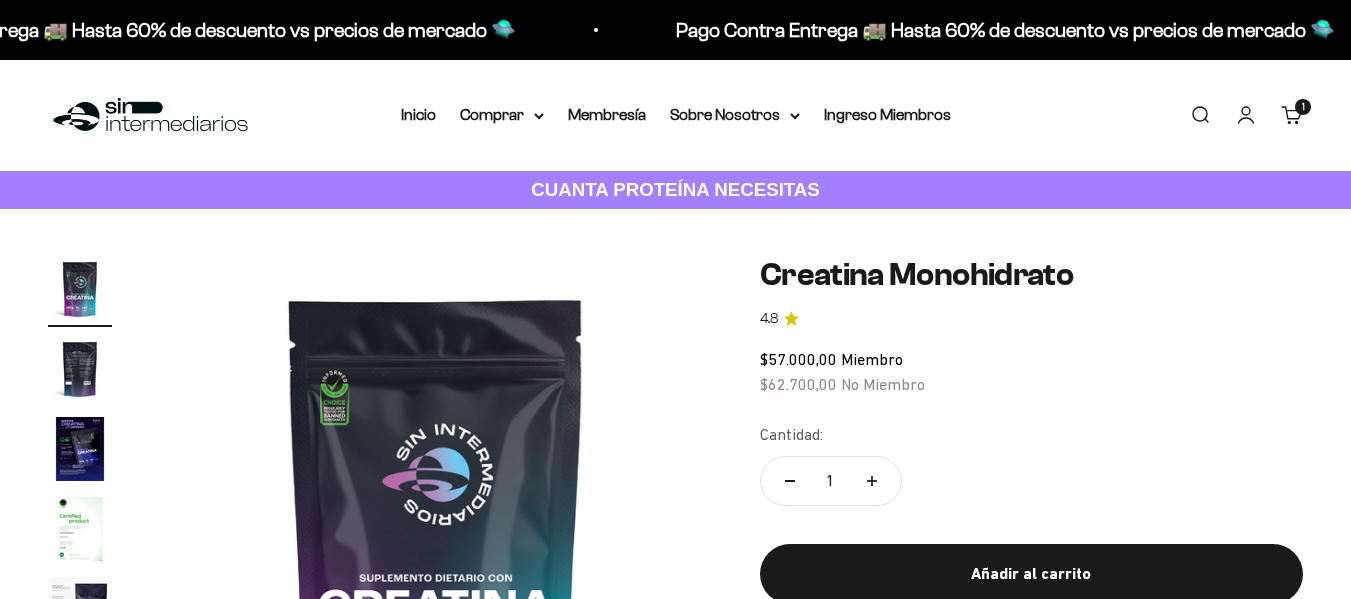 scroll, scrollTop: 0, scrollLeft: 0, axis: both 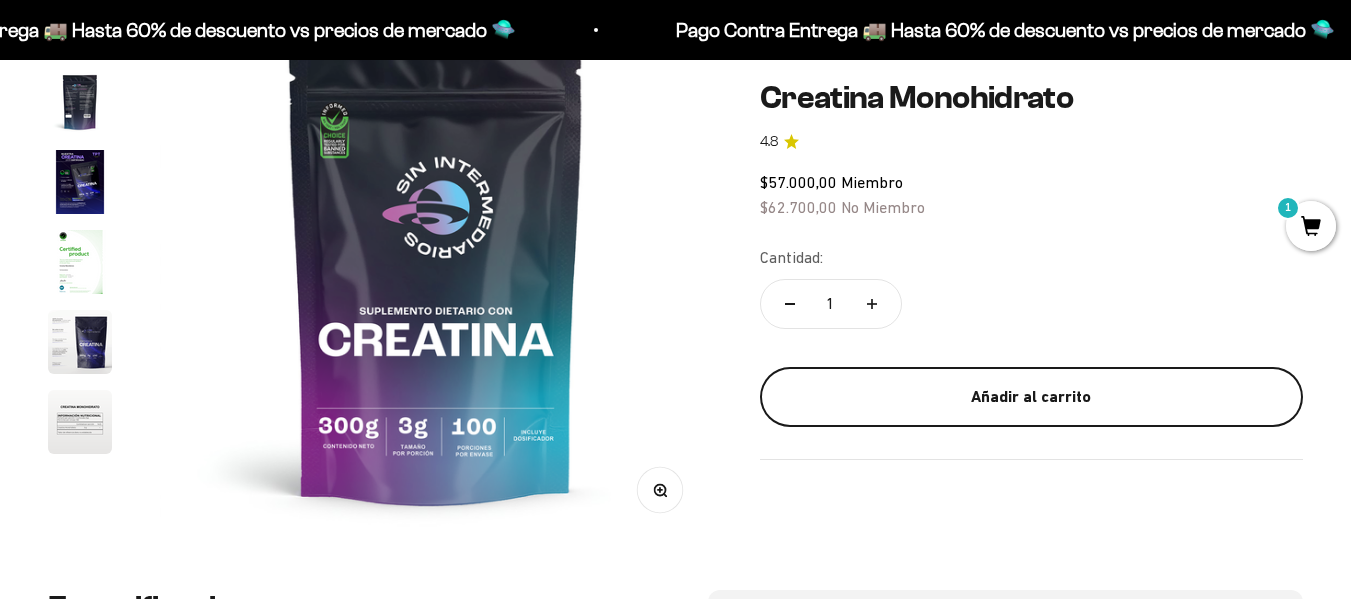 click on "Añadir al carrito" at bounding box center (1031, 397) 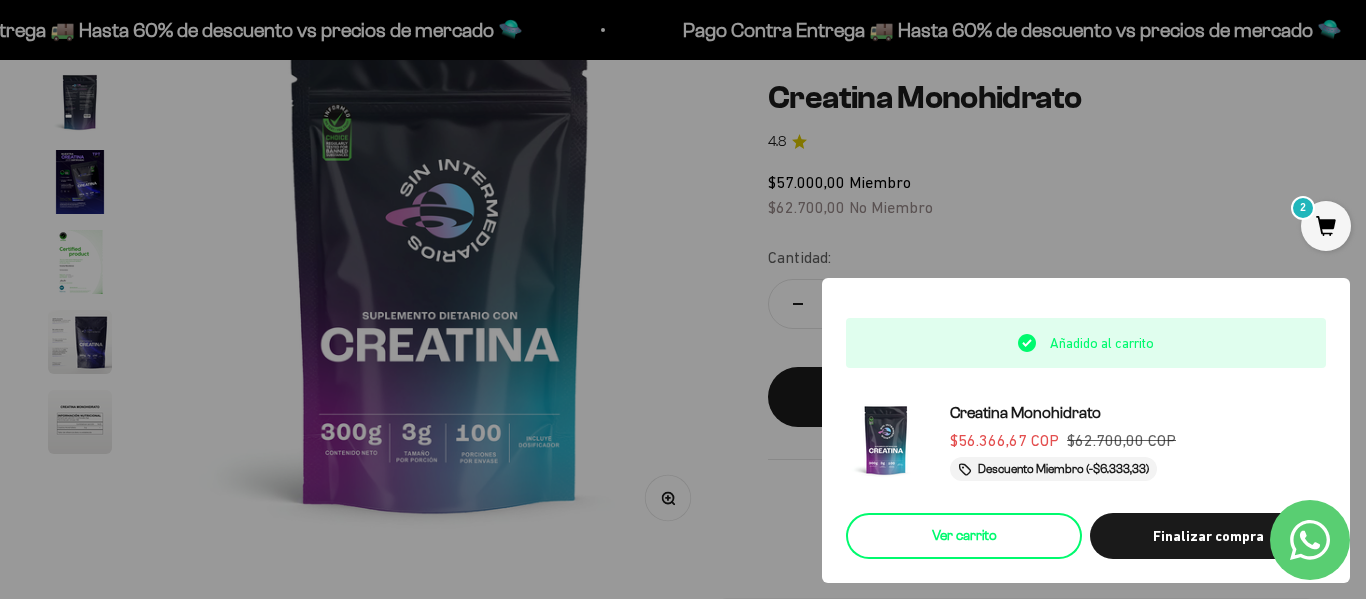 click on "Ver carrito" at bounding box center [964, 536] 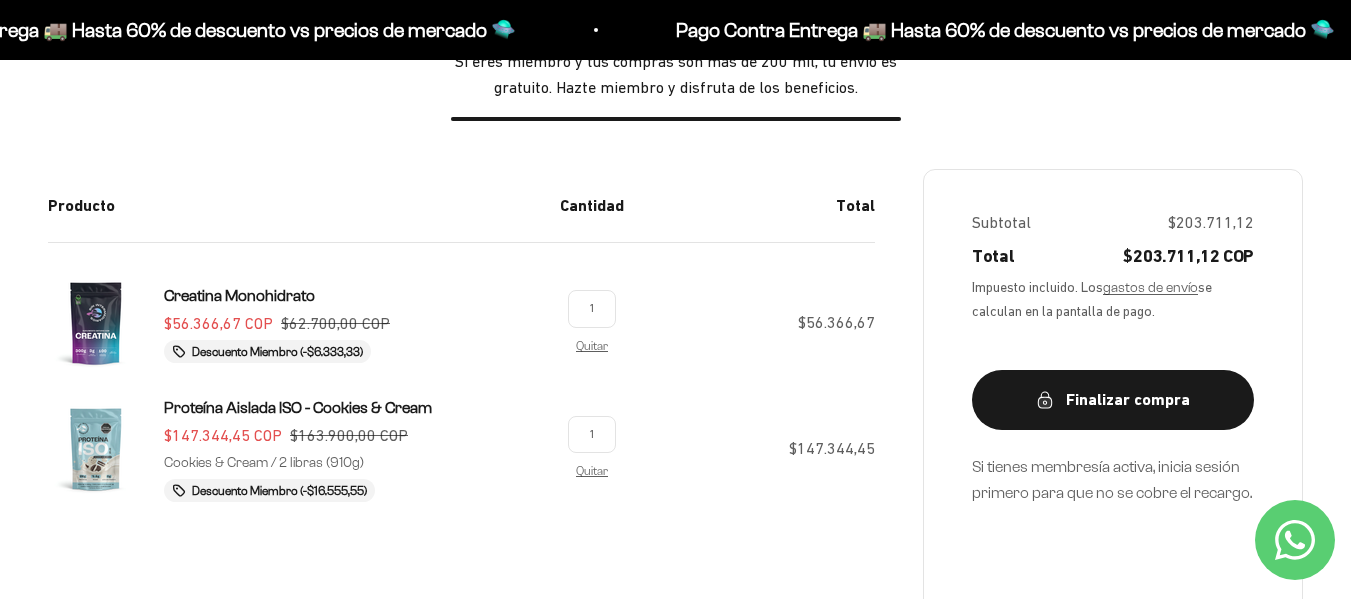 scroll, scrollTop: 284, scrollLeft: 0, axis: vertical 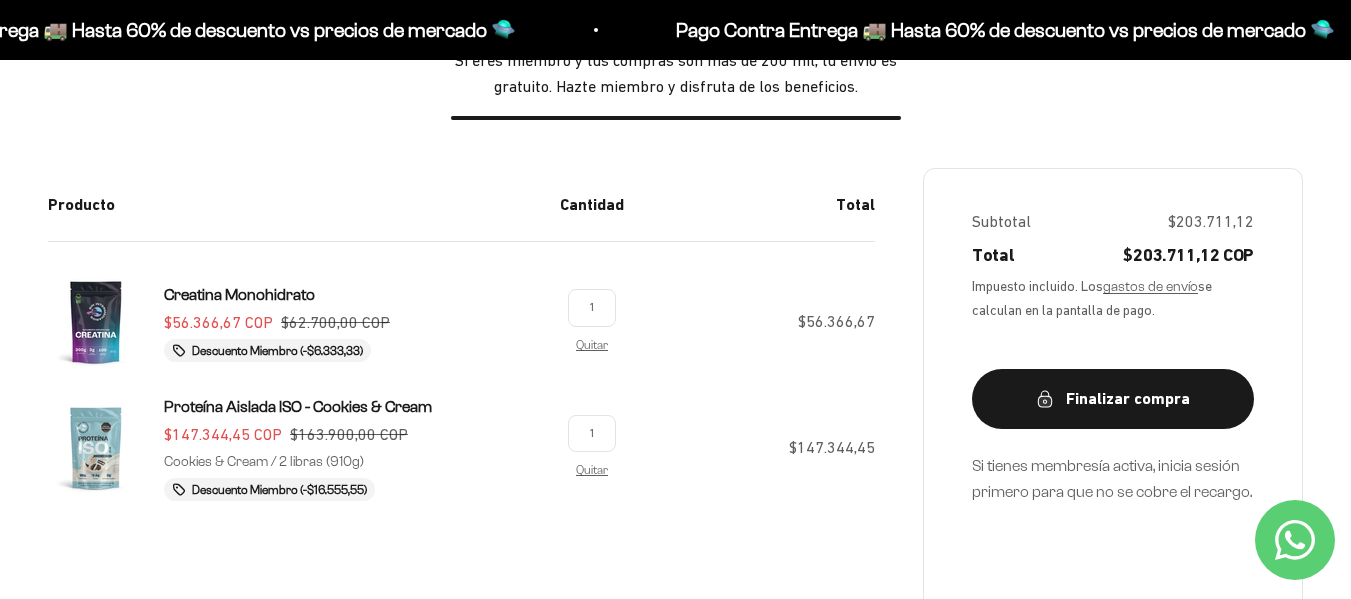 click on "1" at bounding box center [592, 433] 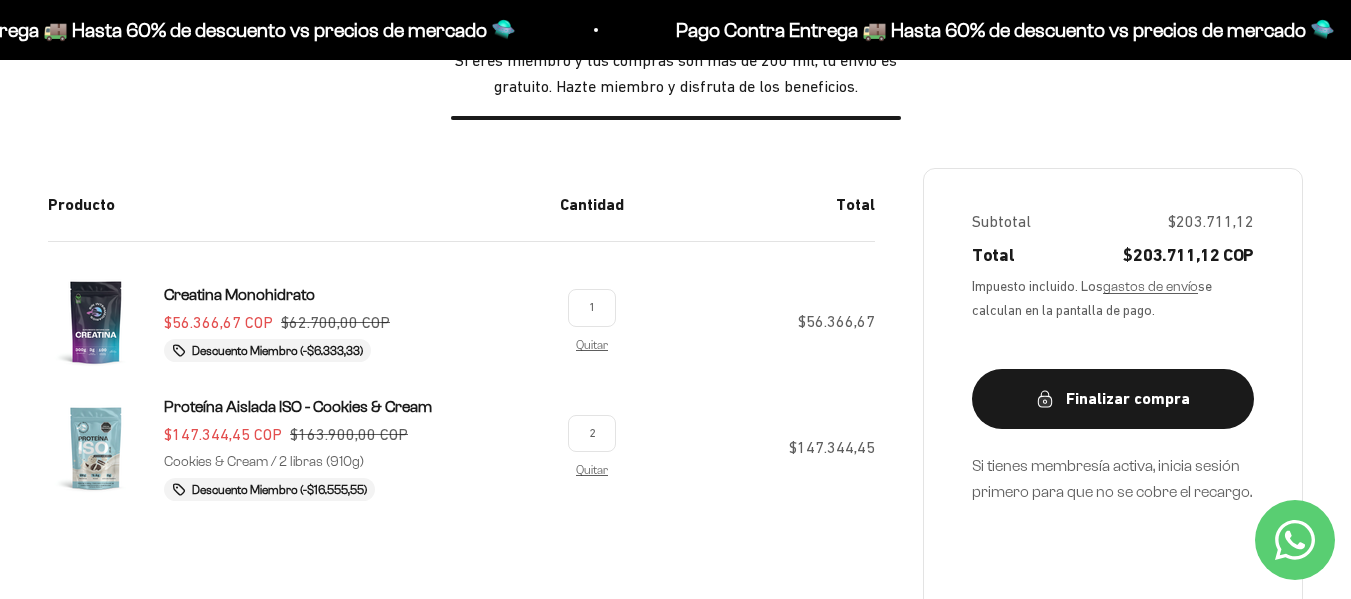 type on "2" 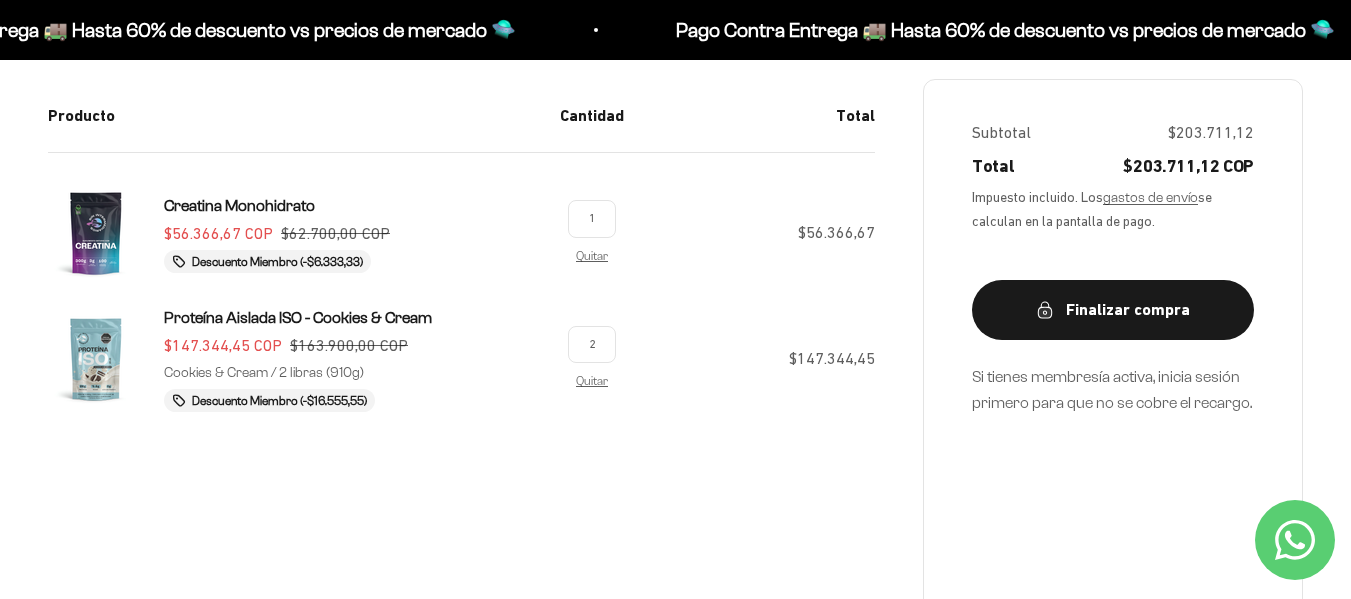 scroll, scrollTop: 743, scrollLeft: 0, axis: vertical 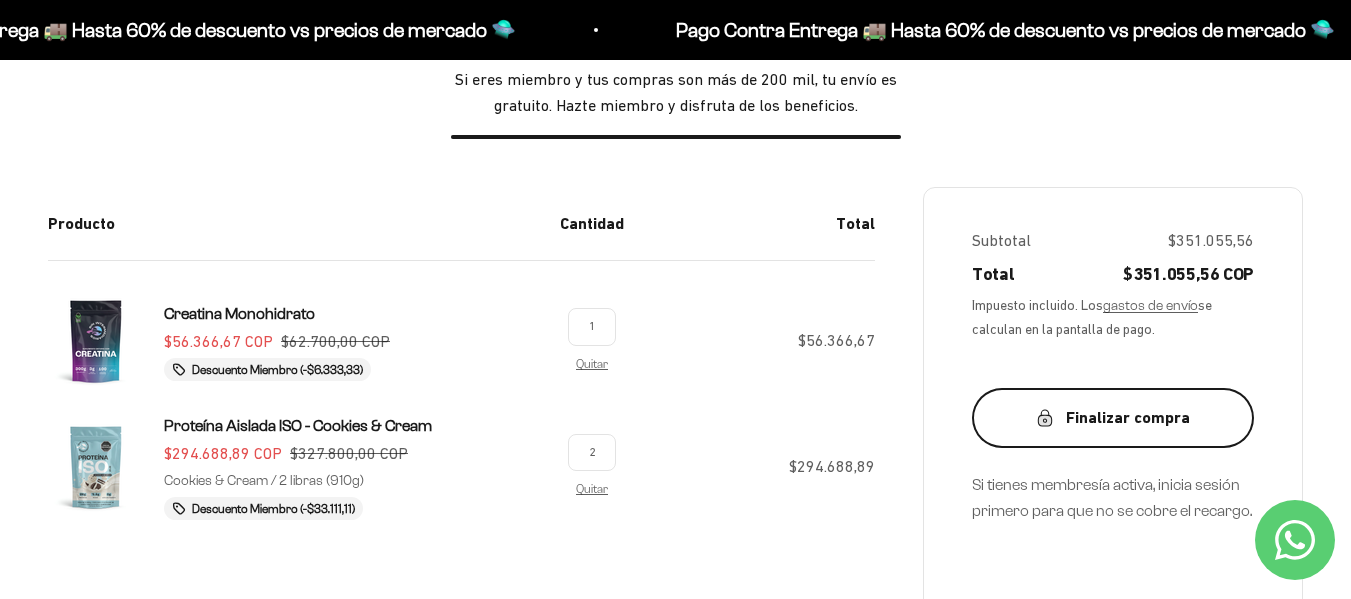 click on "Finalizar compra" at bounding box center [1113, 418] 